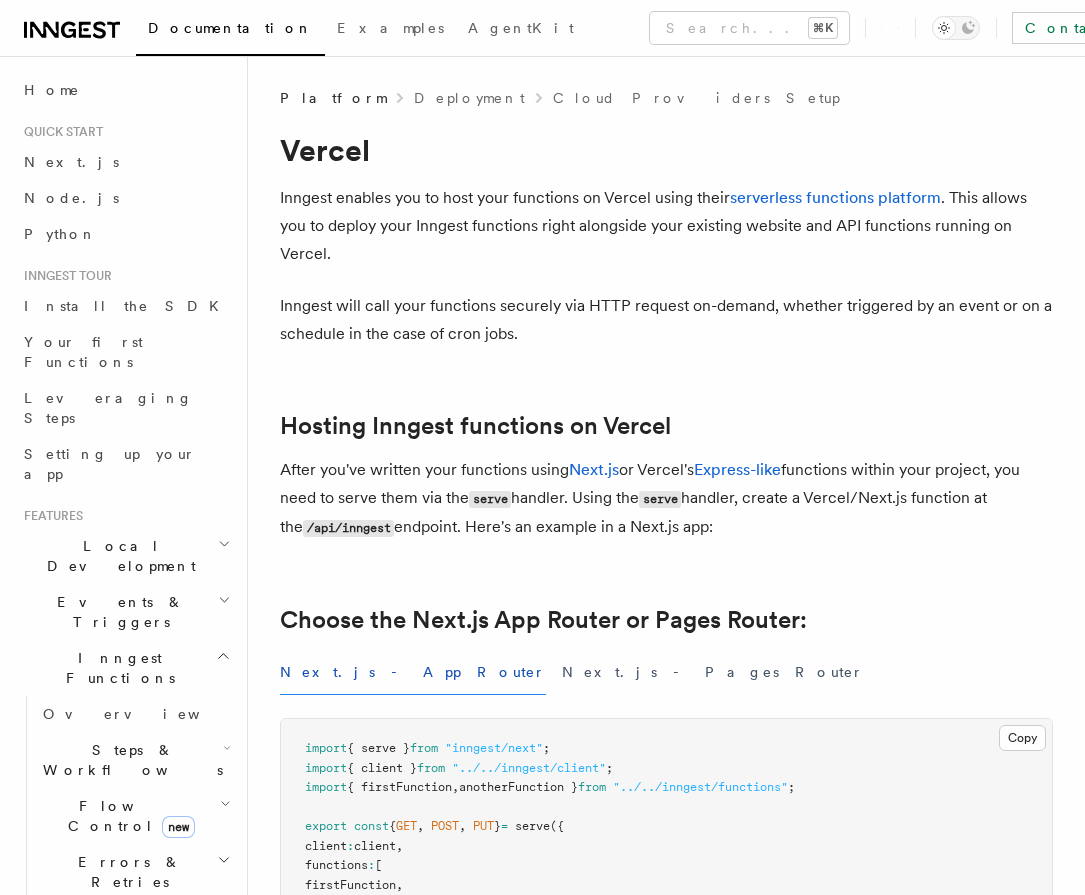 scroll, scrollTop: 1530, scrollLeft: 0, axis: vertical 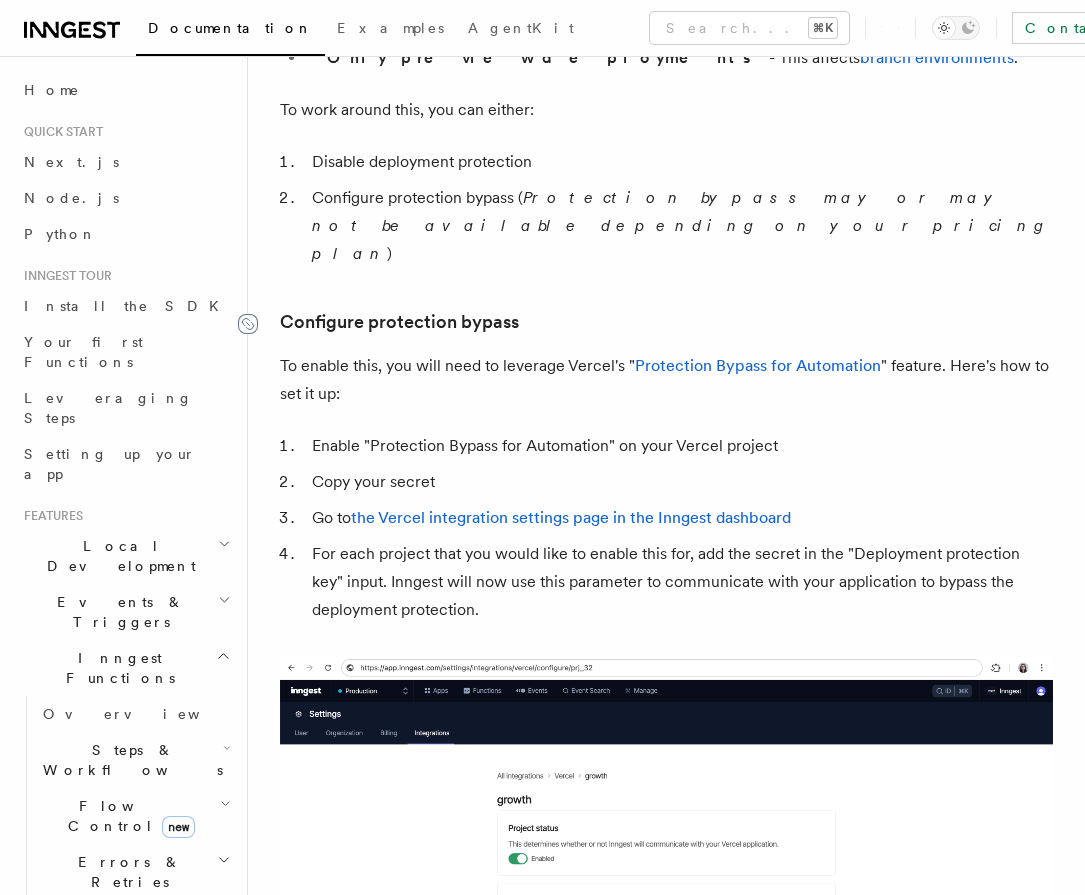 click 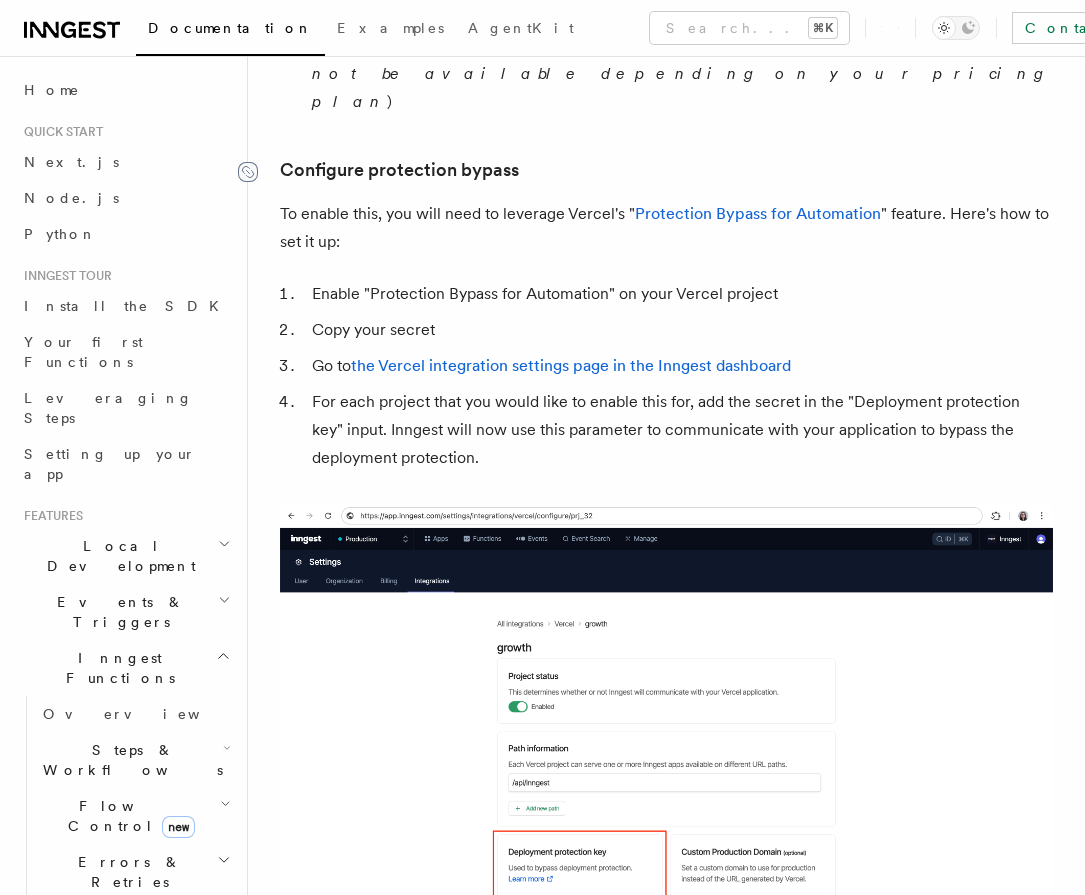 scroll, scrollTop: 1901, scrollLeft: 0, axis: vertical 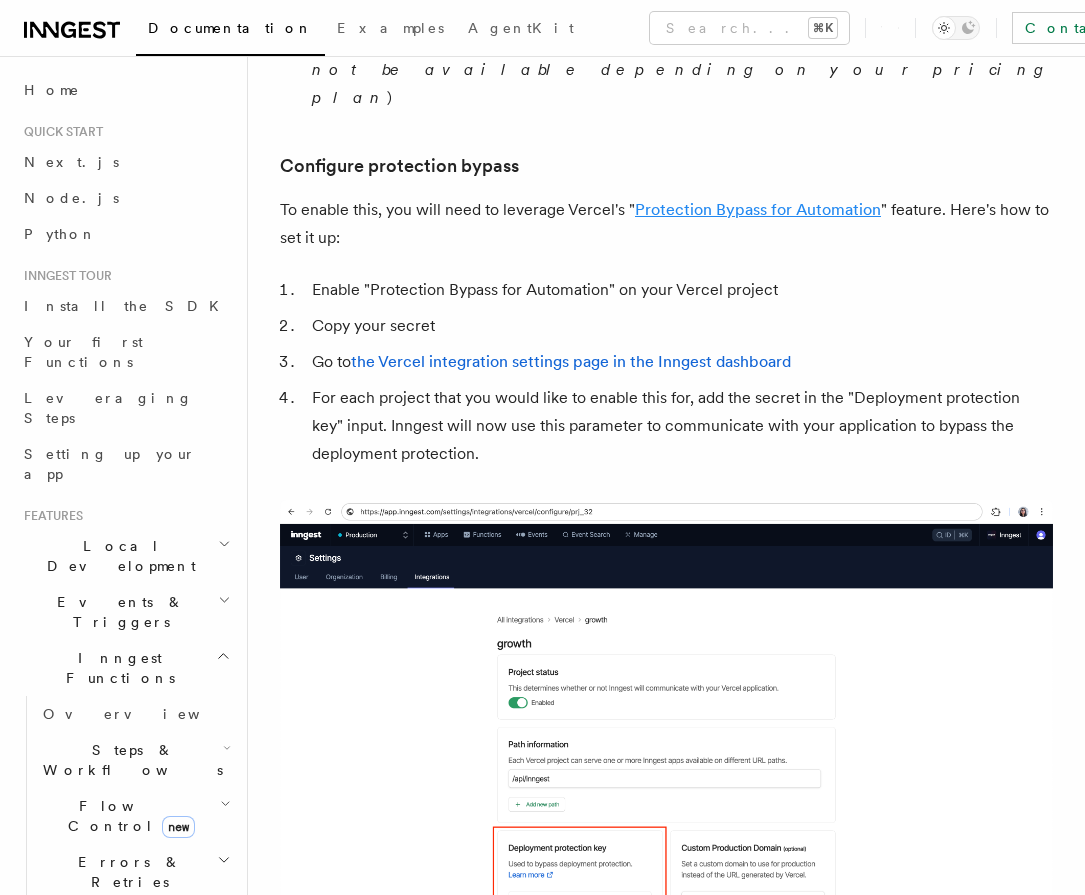 click on "Protection Bypass for Automation" at bounding box center [758, 209] 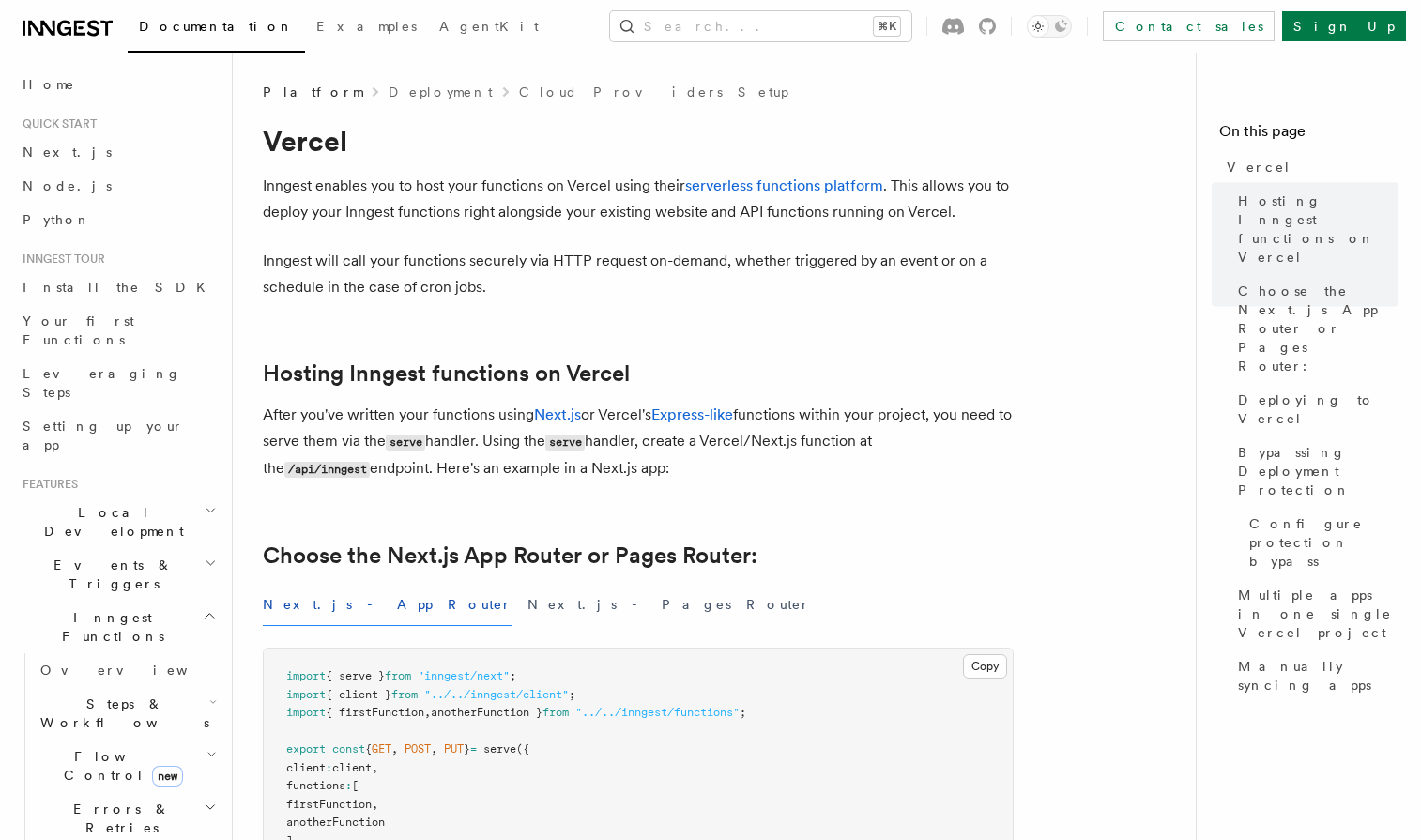 scroll, scrollTop: 1356, scrollLeft: 0, axis: vertical 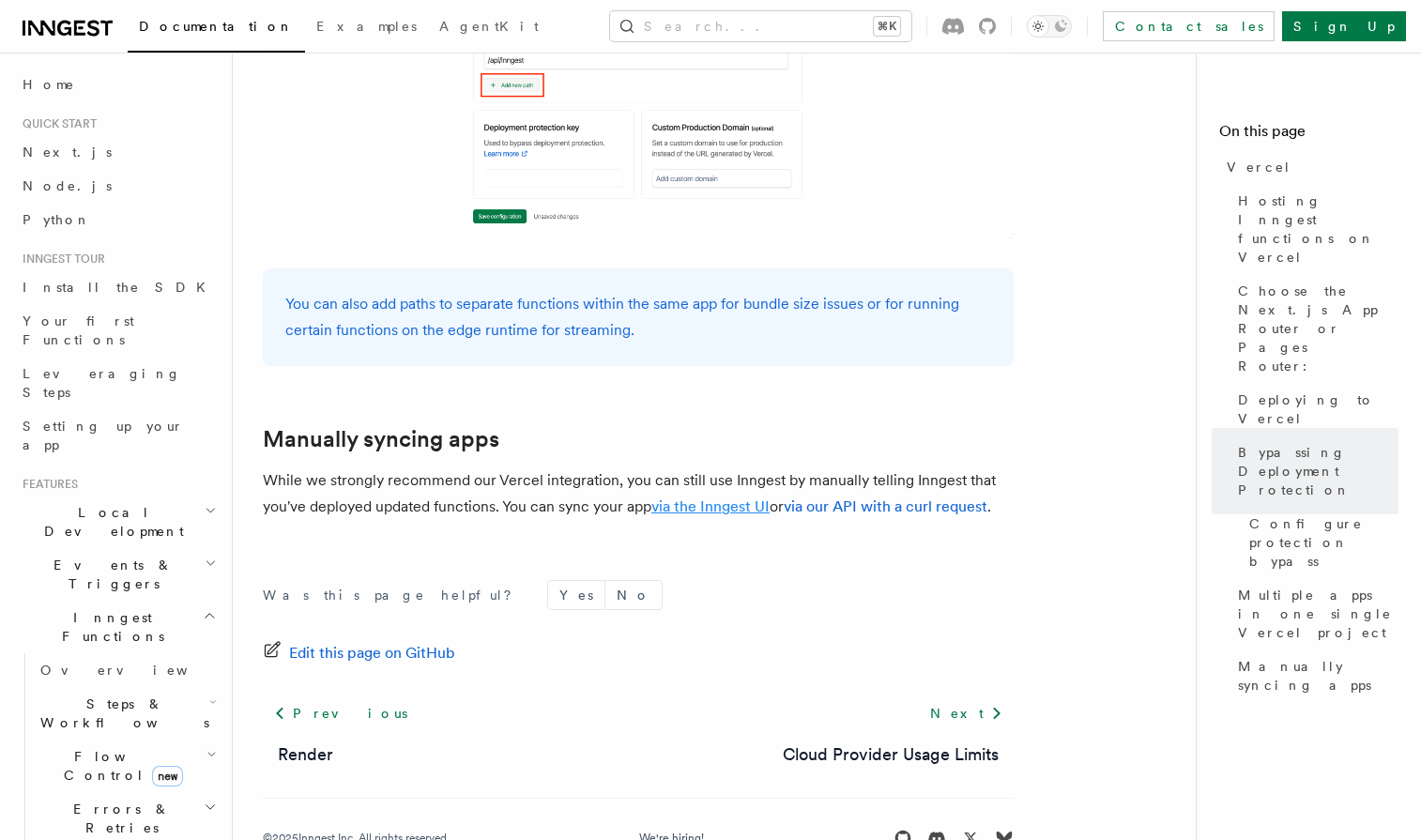 click on "via the Inngest UI" at bounding box center [710, 506] 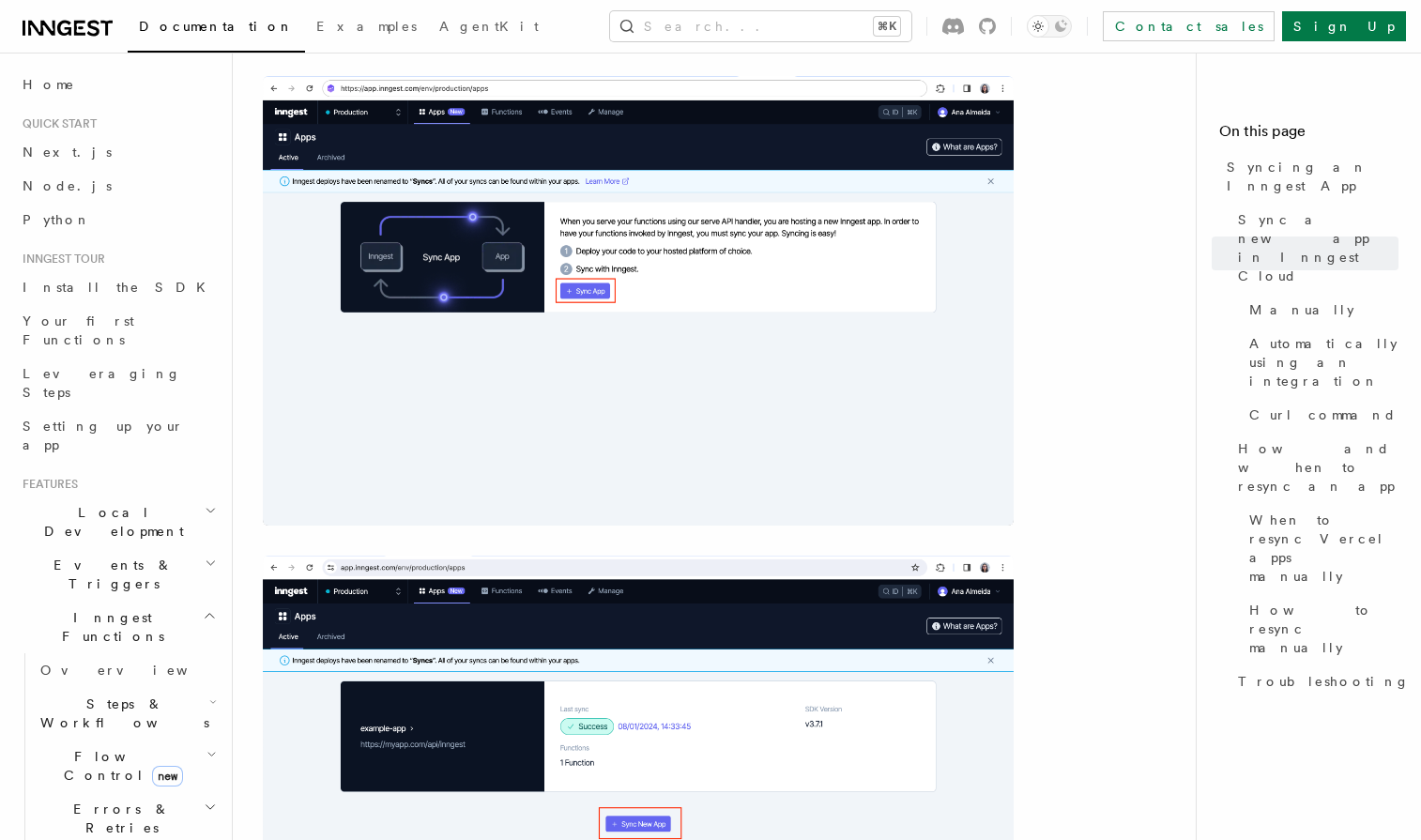 scroll, scrollTop: 0, scrollLeft: 0, axis: both 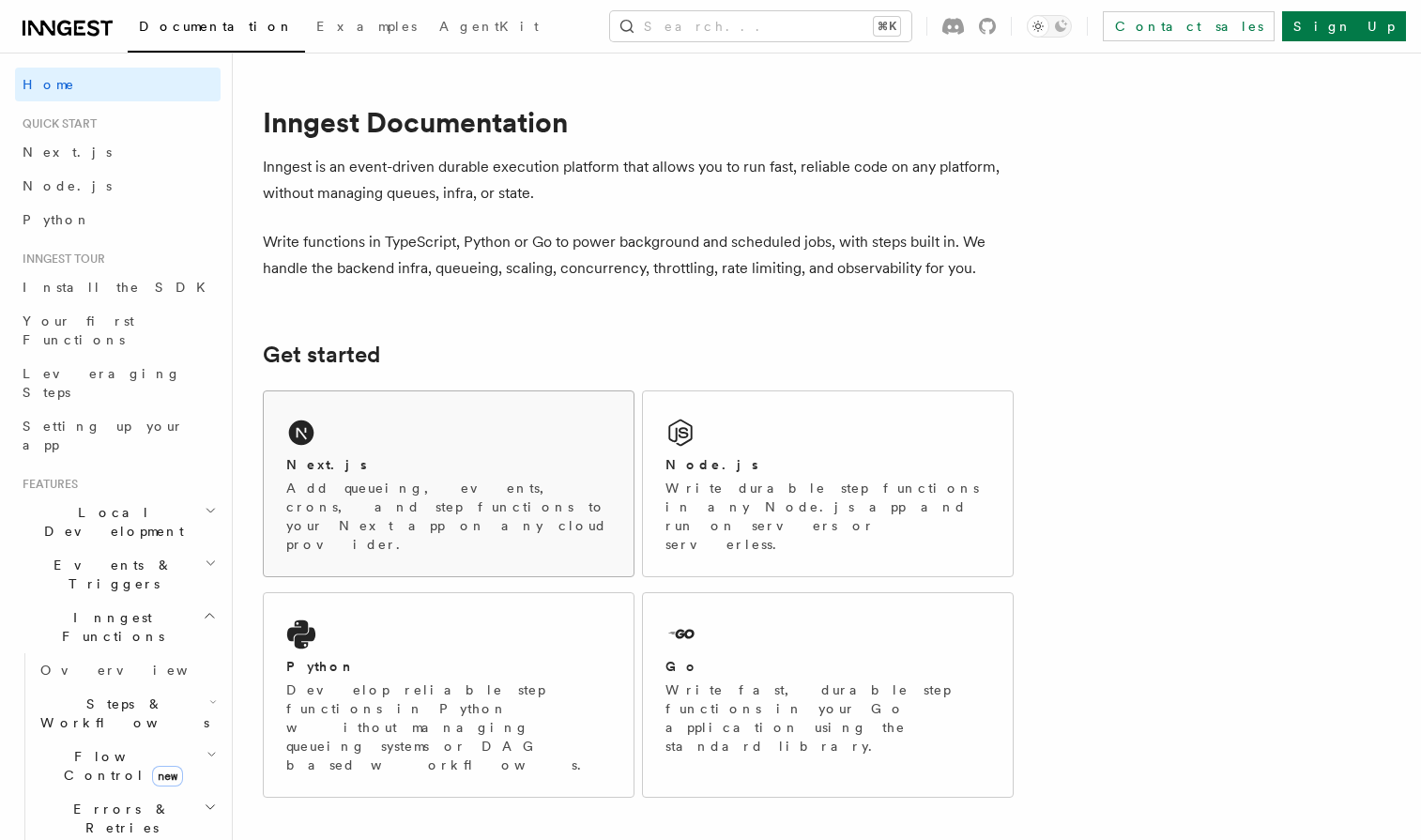 click on "Add queueing, events, crons, and step functions to your Next app on any cloud provider." at bounding box center [449, 516] 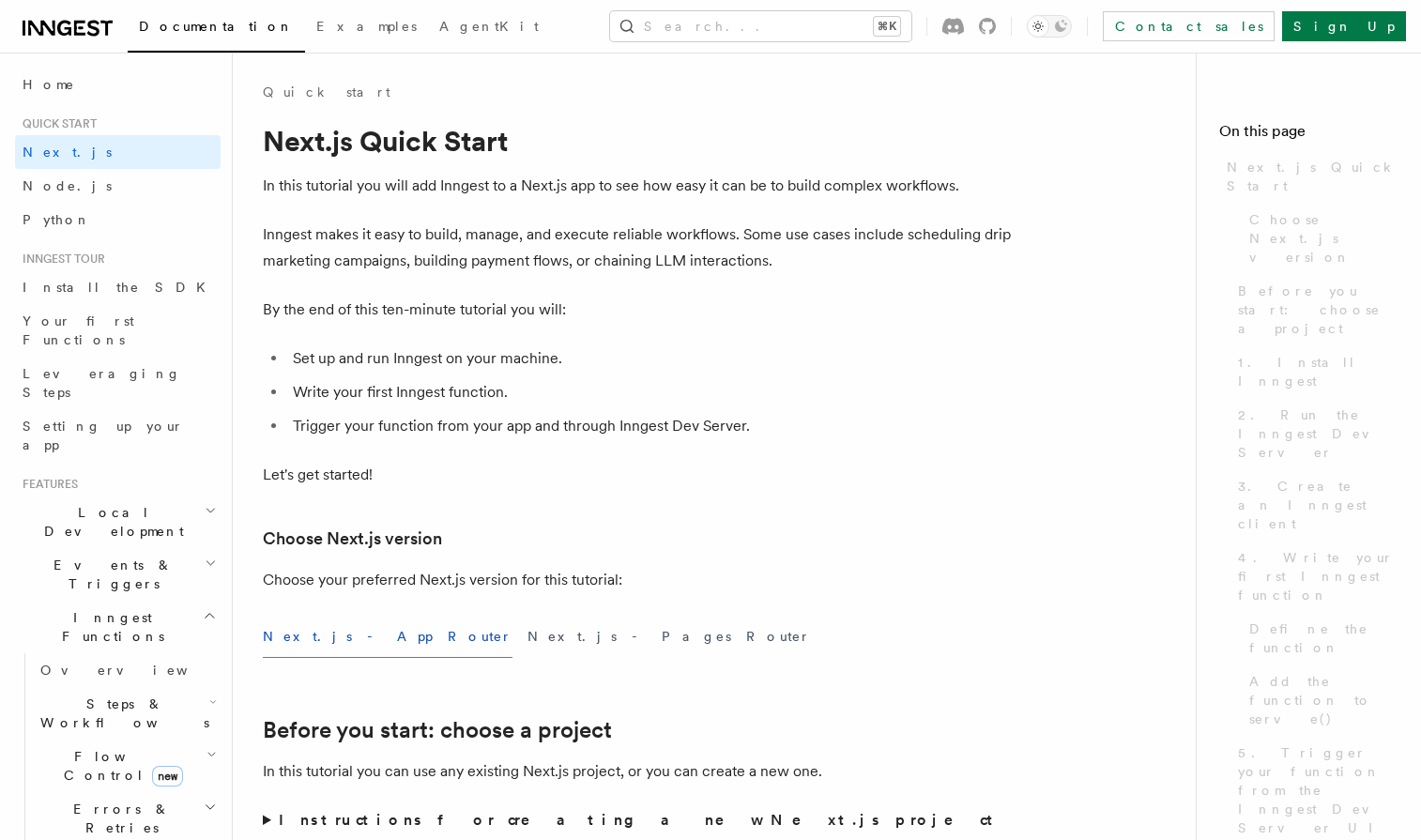 scroll, scrollTop: 0, scrollLeft: 0, axis: both 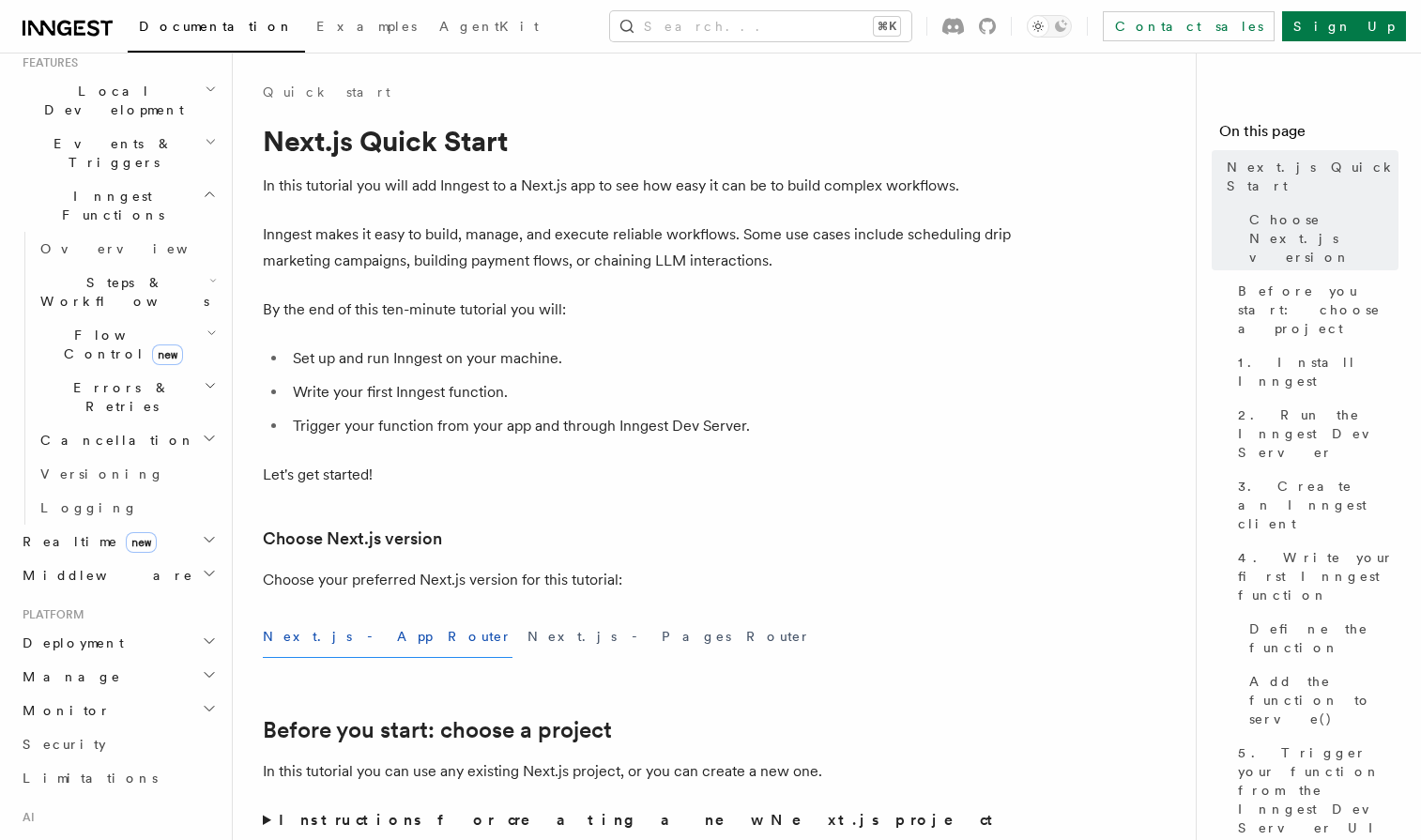 click on "Deployment" at bounding box center [117, 643] 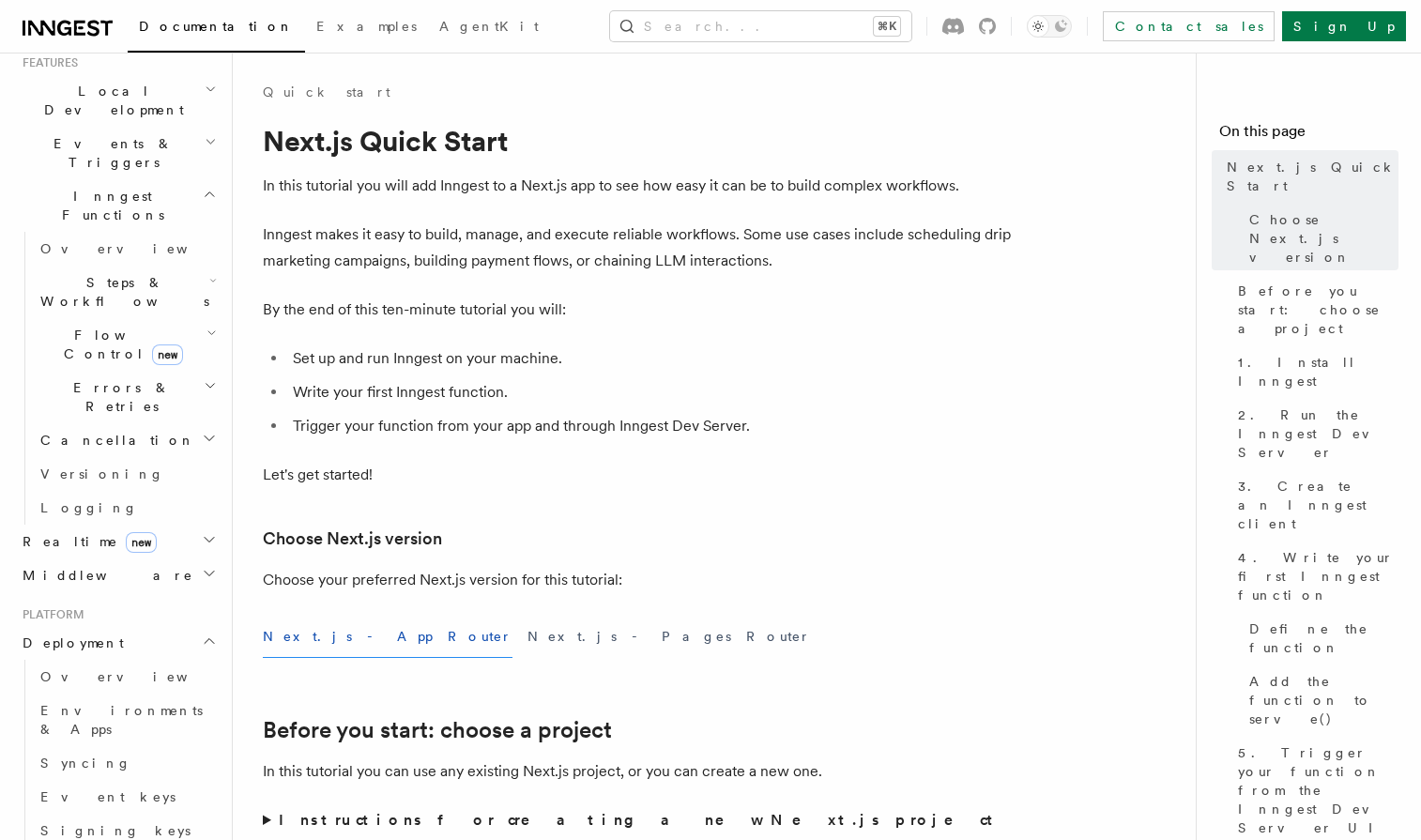 scroll, scrollTop: 462, scrollLeft: 0, axis: vertical 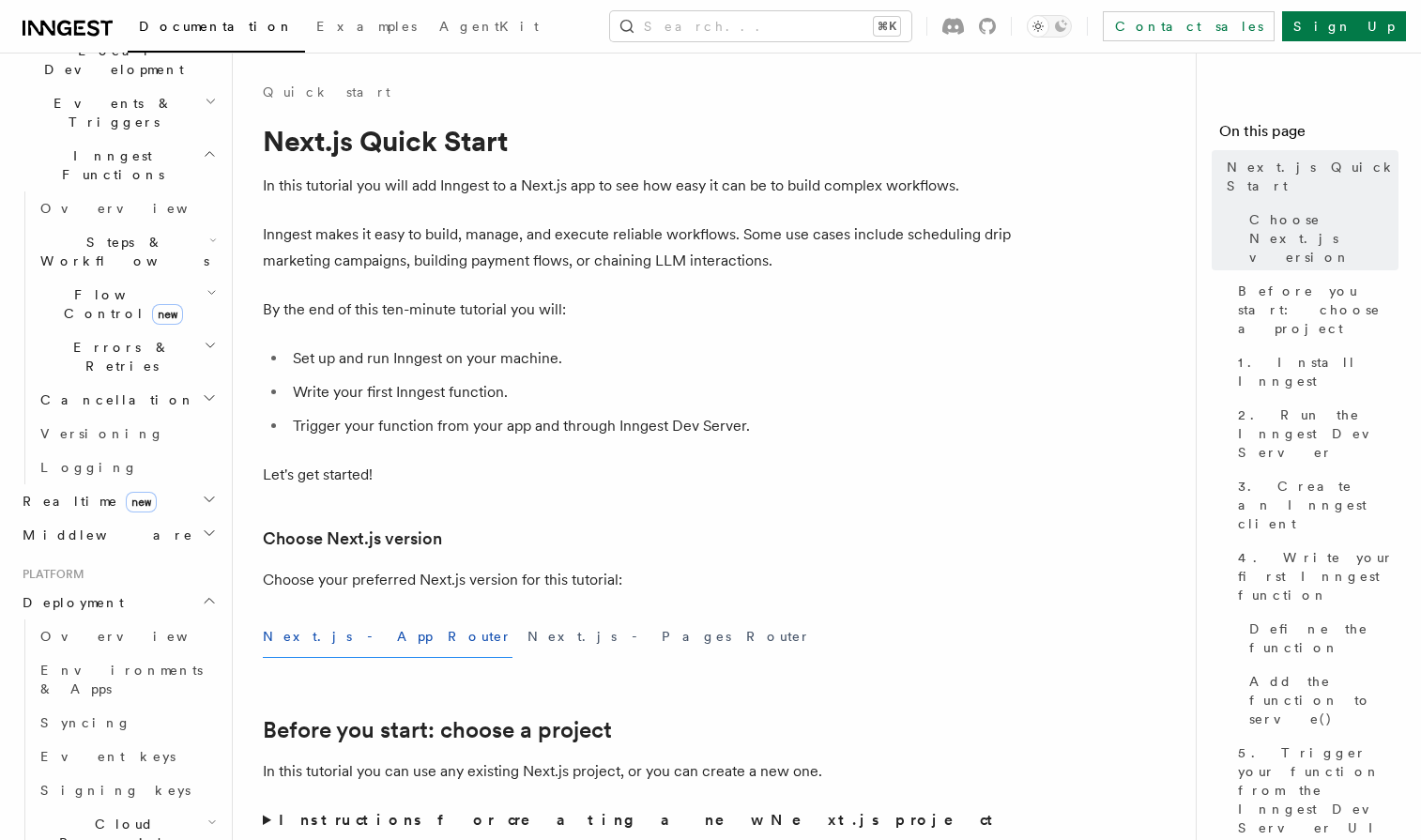 click on "Connect new" at bounding box center (127, 927) 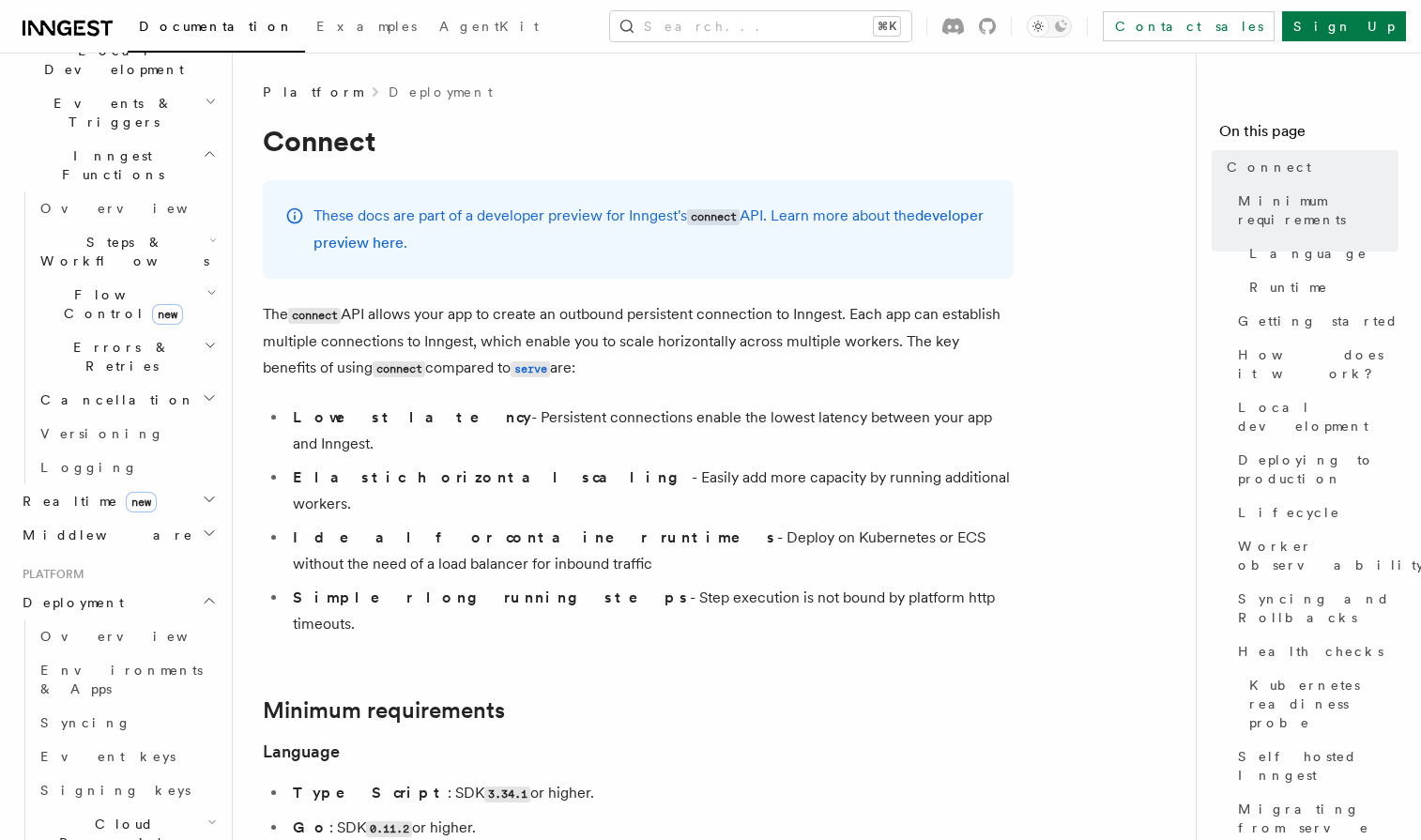 scroll, scrollTop: 564, scrollLeft: 0, axis: vertical 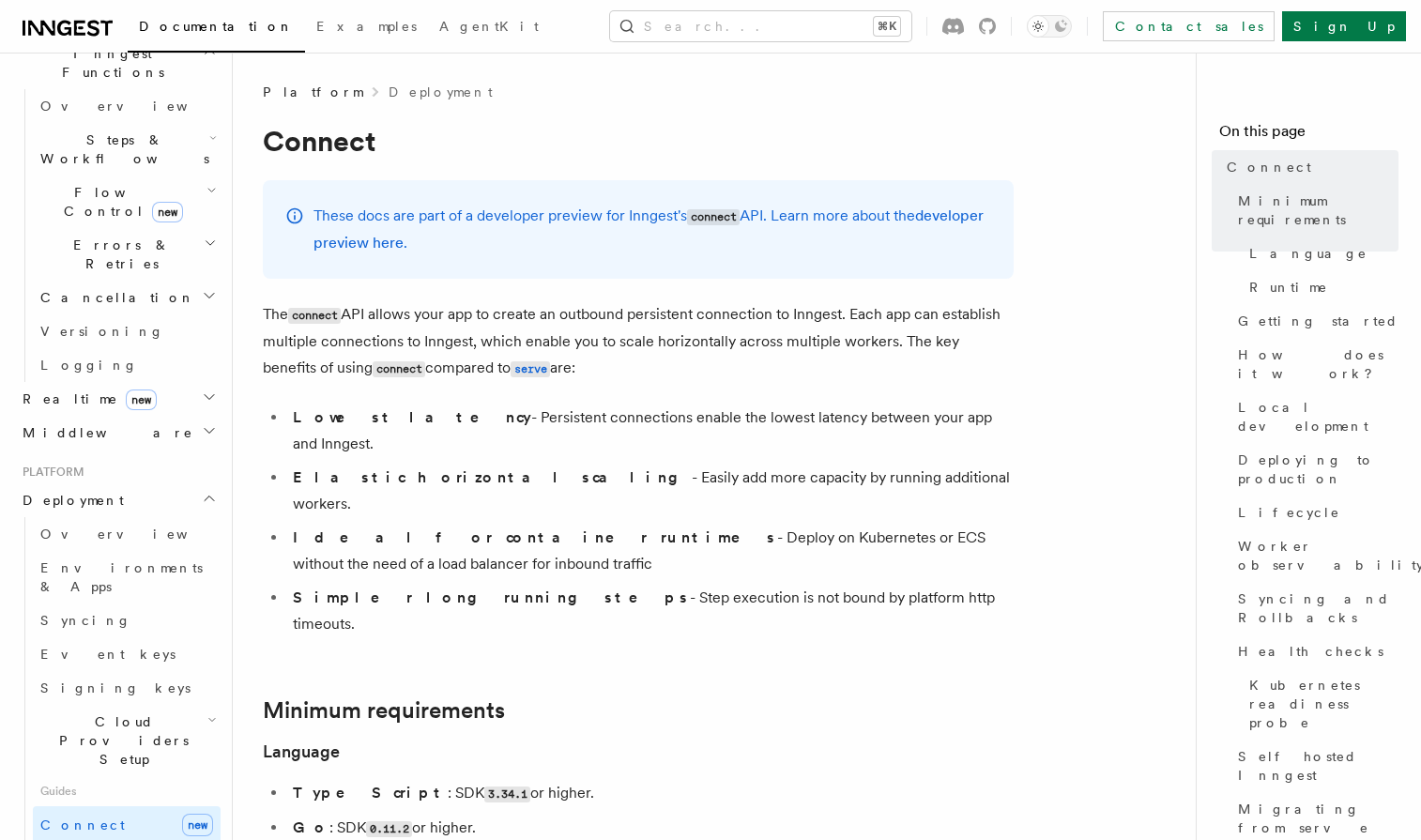 click on "Cloud Providers Setup" at bounding box center (120, 741) 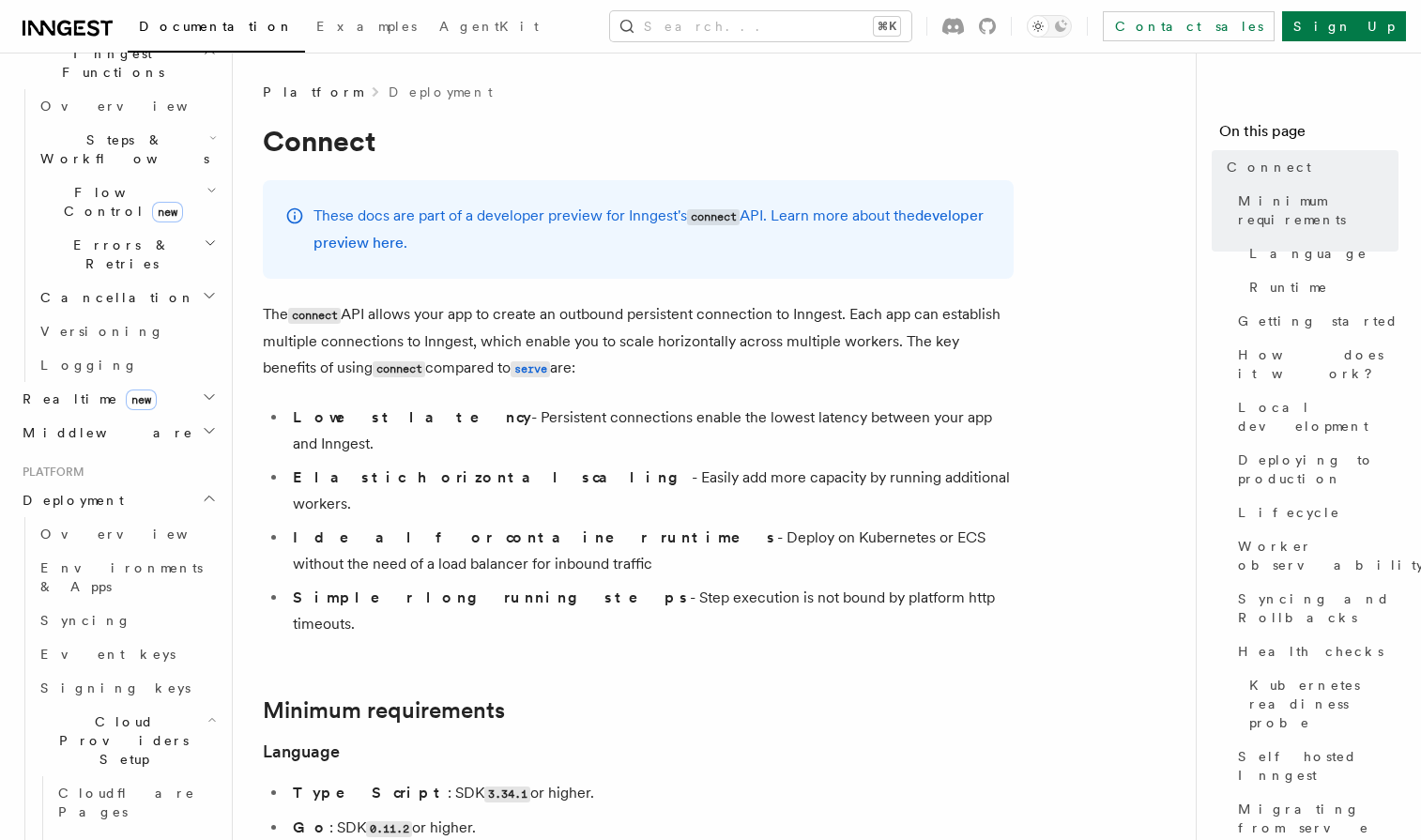 click on "Vercel" at bounding box center [90, 913] 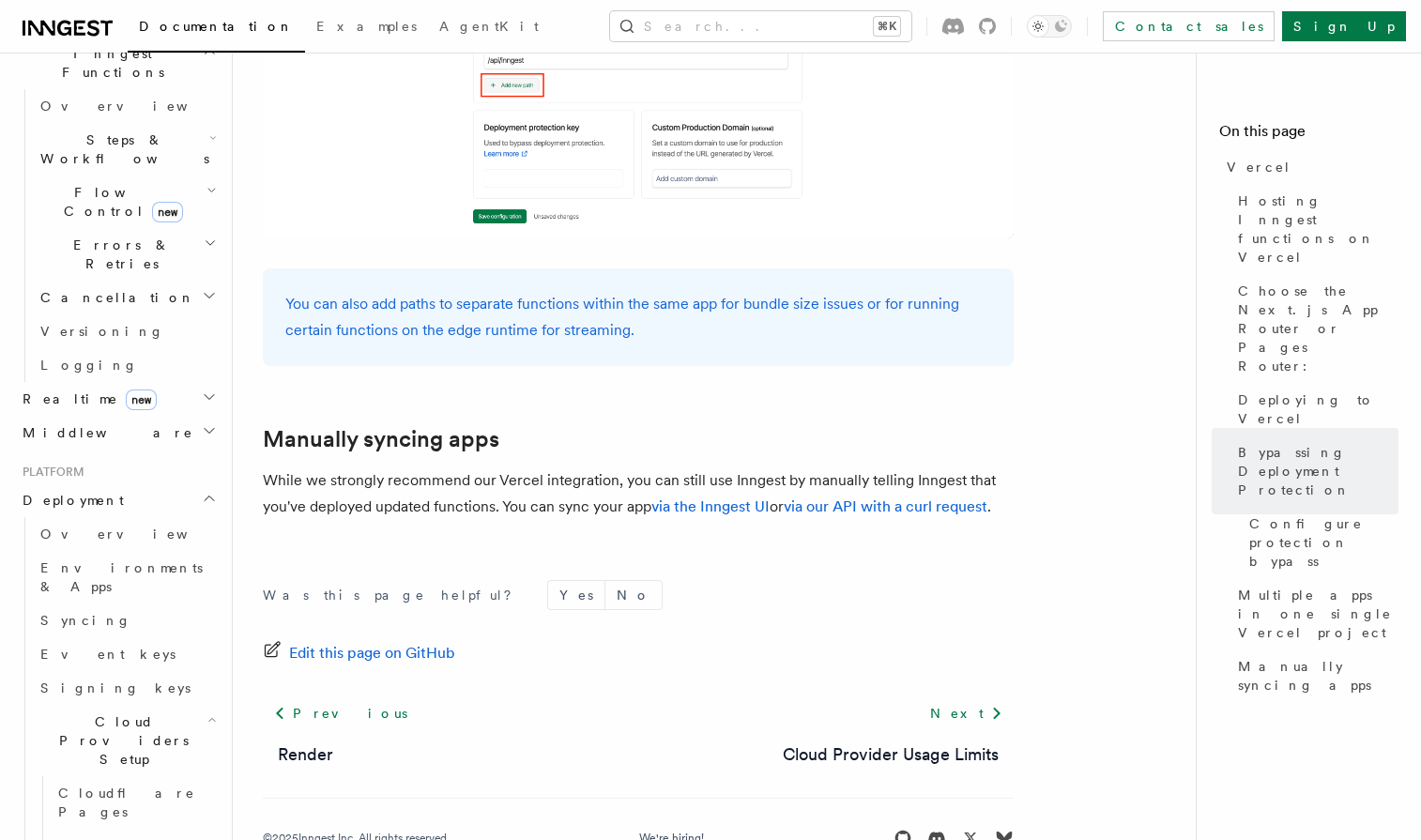 scroll, scrollTop: 2868, scrollLeft: 0, axis: vertical 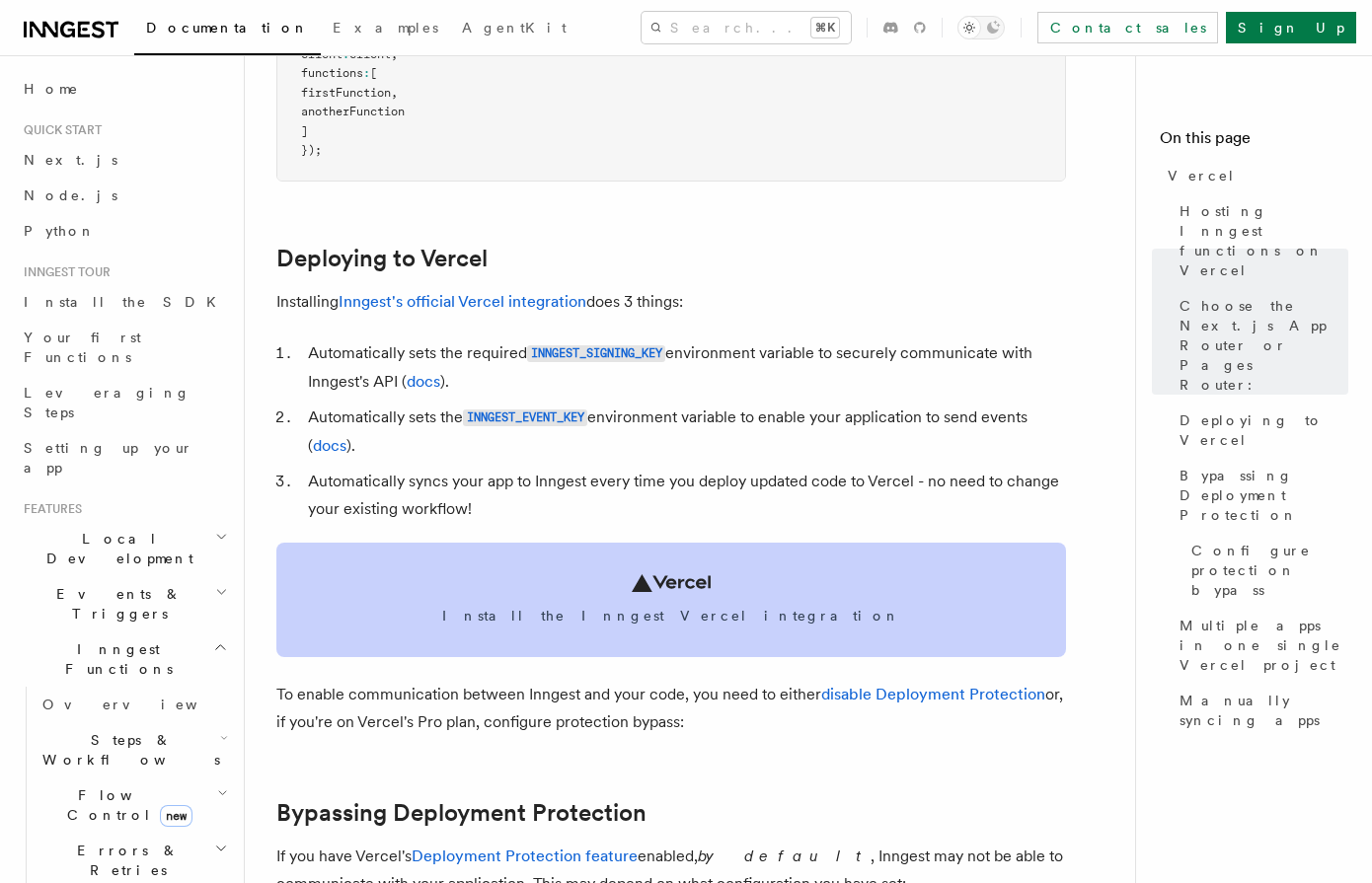 click on "Install the Inngest Vercel integration" at bounding box center (671, 600) 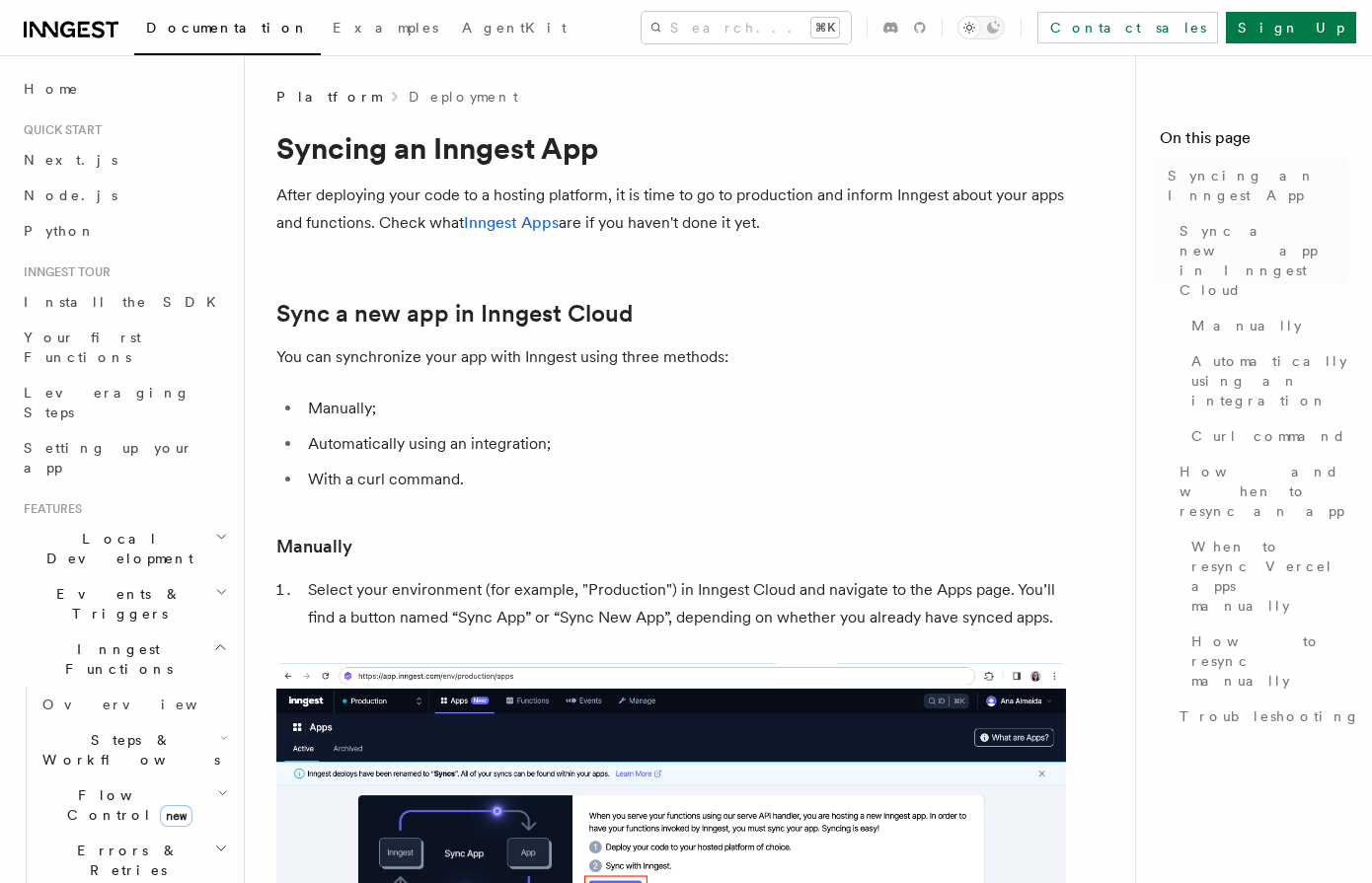 scroll, scrollTop: 0, scrollLeft: 0, axis: both 